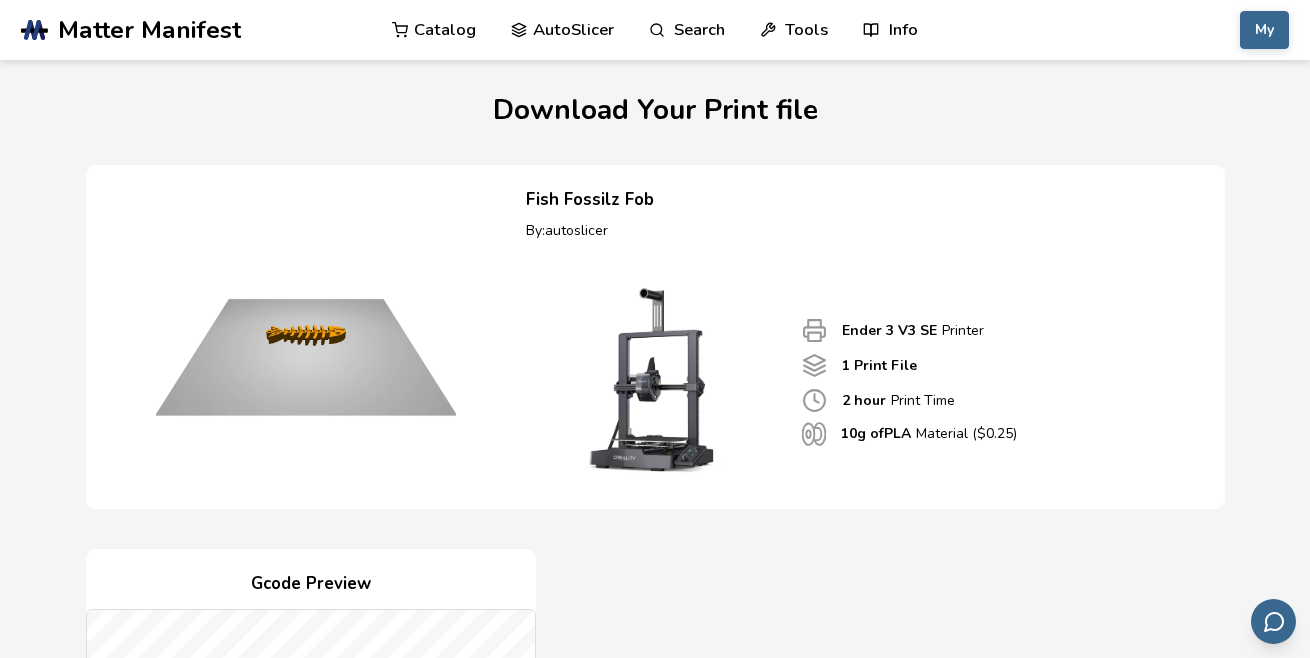 scroll, scrollTop: 756, scrollLeft: 0, axis: vertical 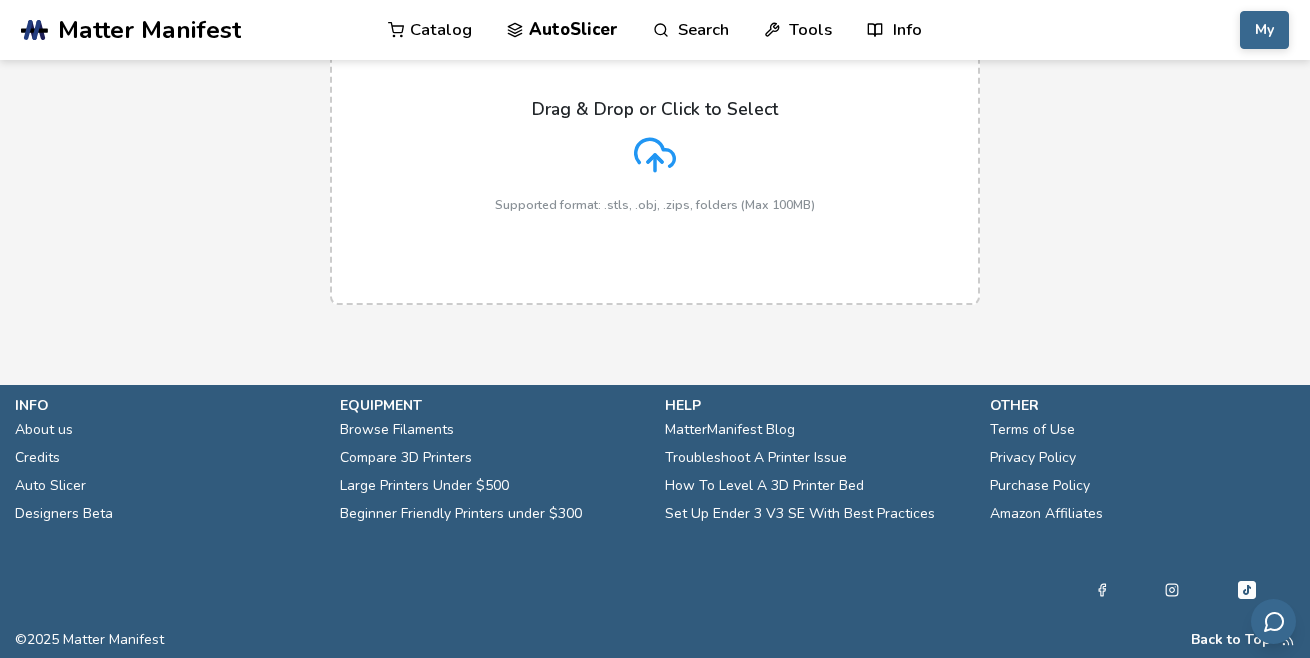 click on "Drag & Drop or Click to Select Supported format: .stls, .obj, .zips, folders (Max 100MB)" at bounding box center [655, 155] 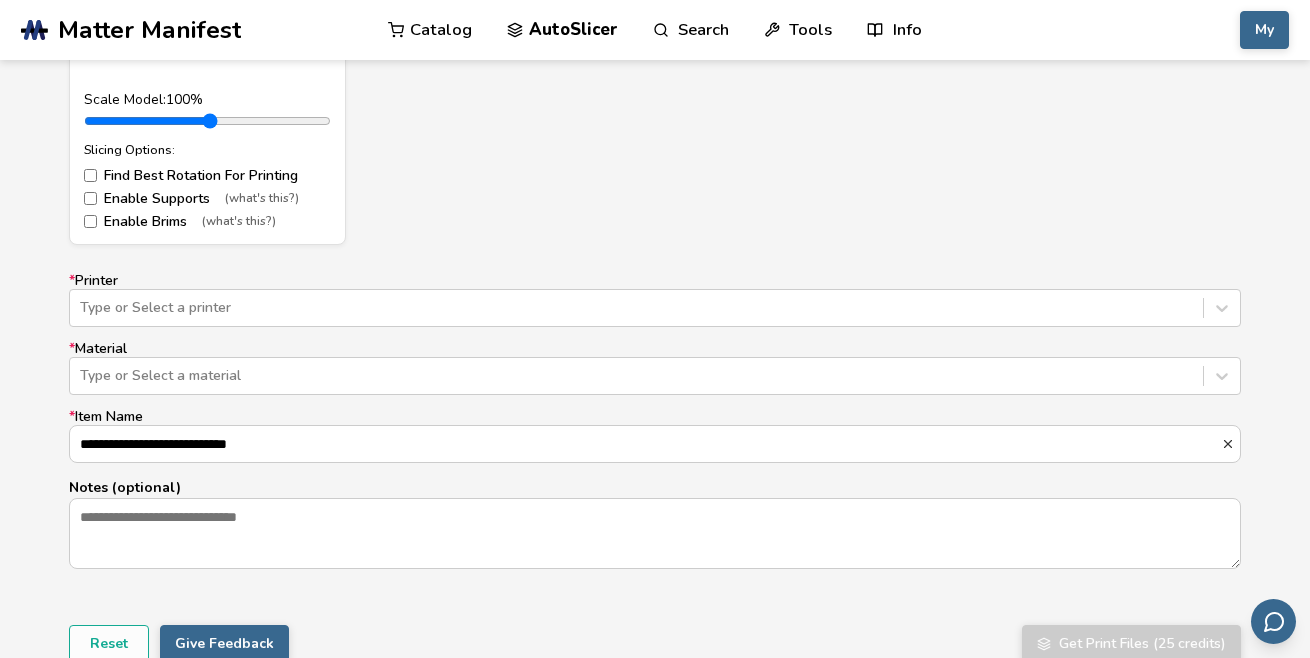 scroll, scrollTop: 1151, scrollLeft: 0, axis: vertical 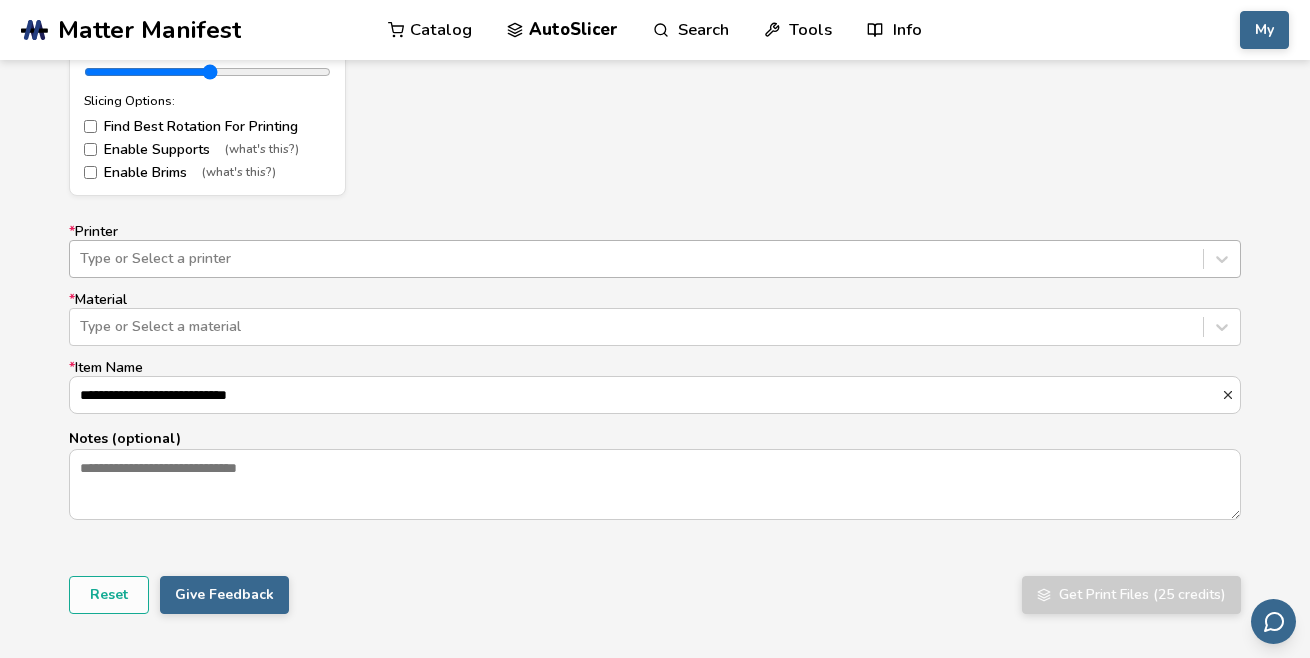 click at bounding box center (636, 259) 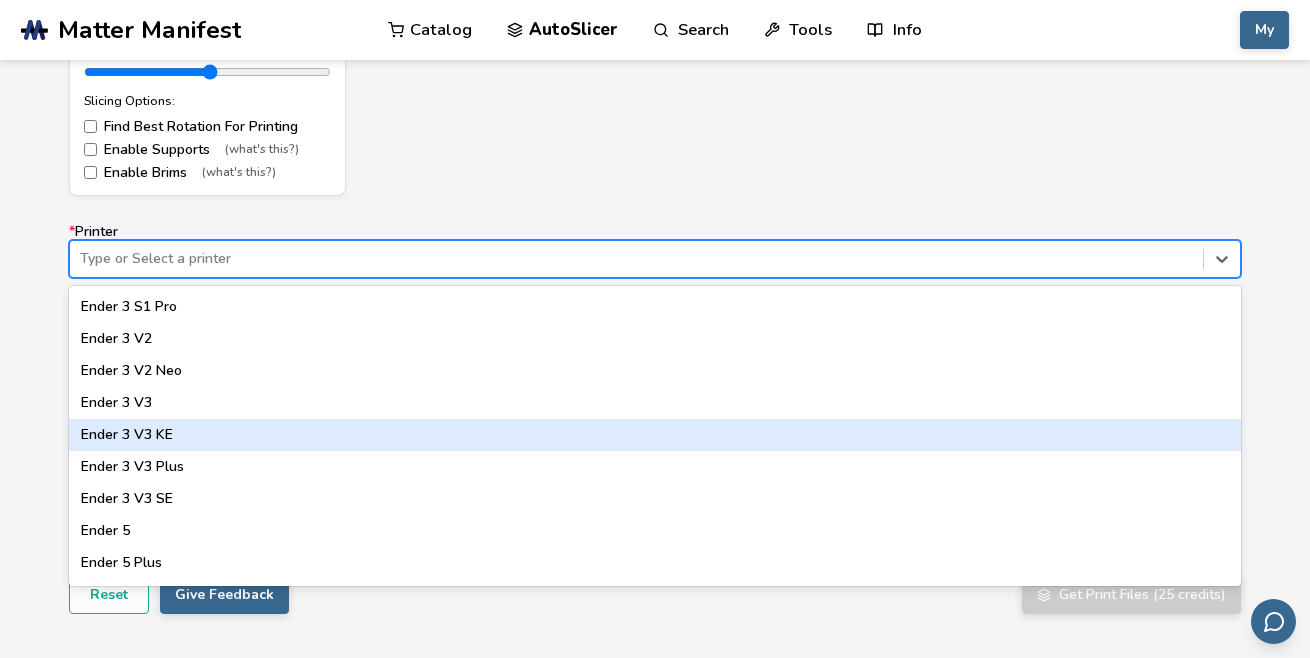 scroll, scrollTop: 1227, scrollLeft: 0, axis: vertical 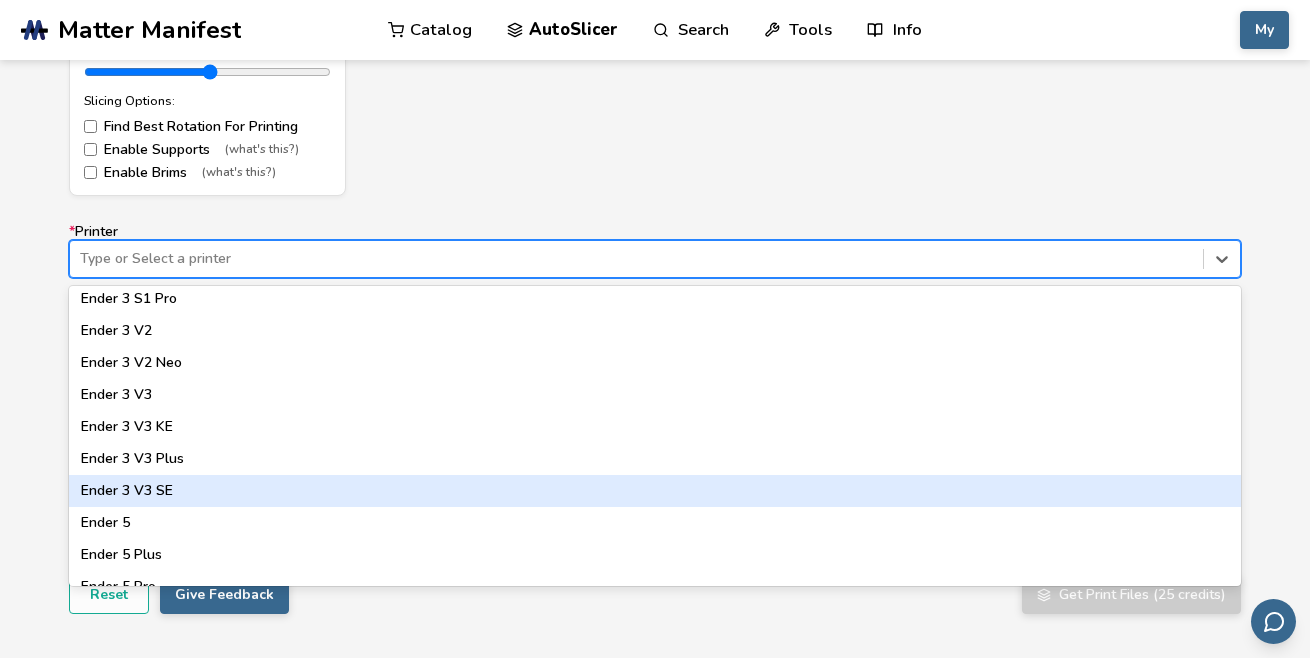 click on "Ender 3 V3 SE" at bounding box center [655, 491] 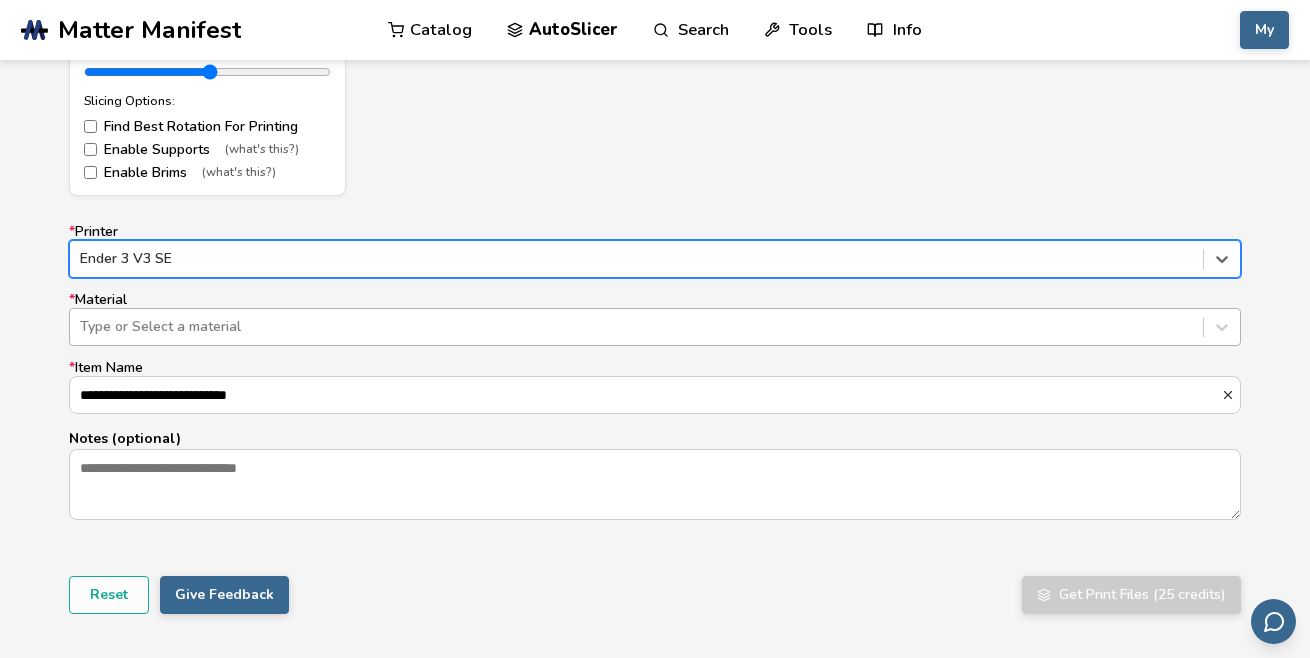 click at bounding box center (636, 327) 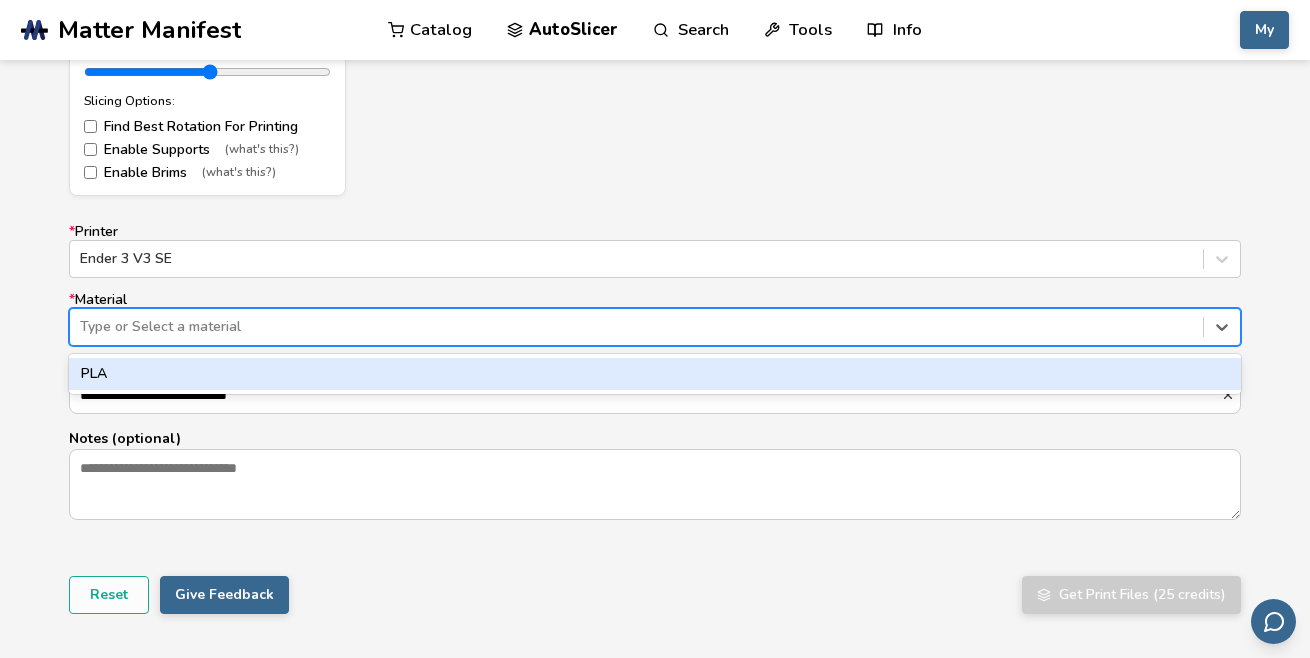 click on "PLA" at bounding box center [655, 374] 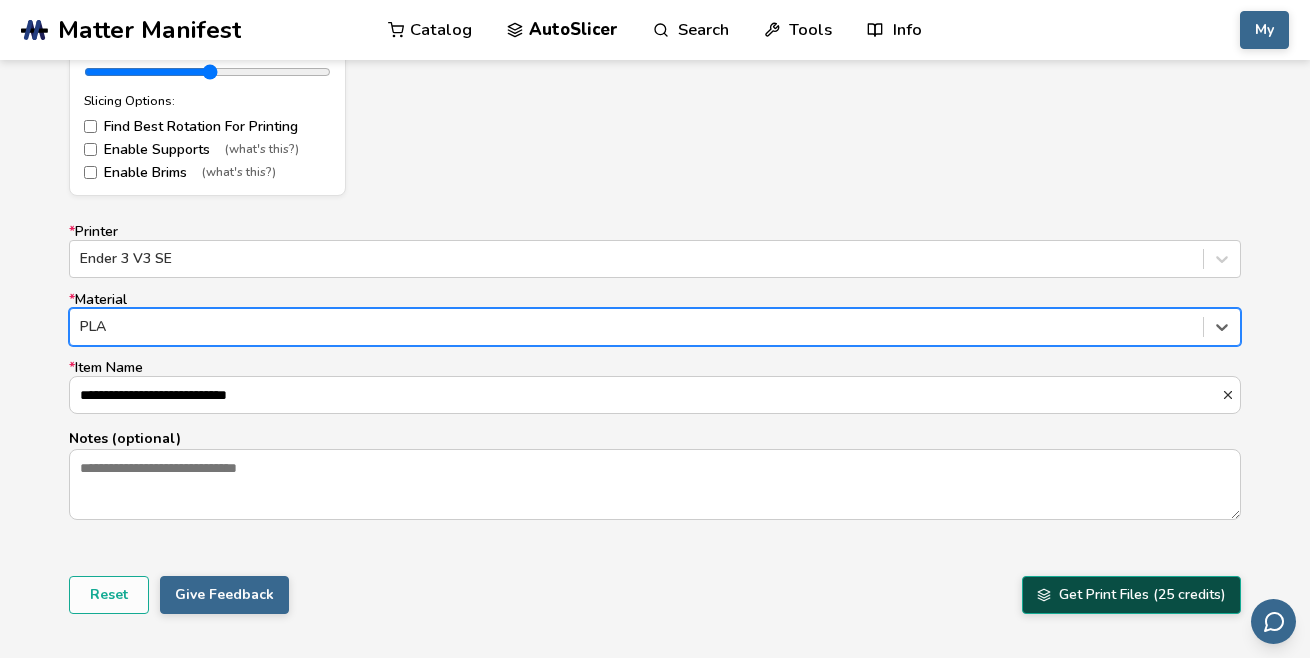 click on "Get Print Files (25 credits)" at bounding box center [1131, 595] 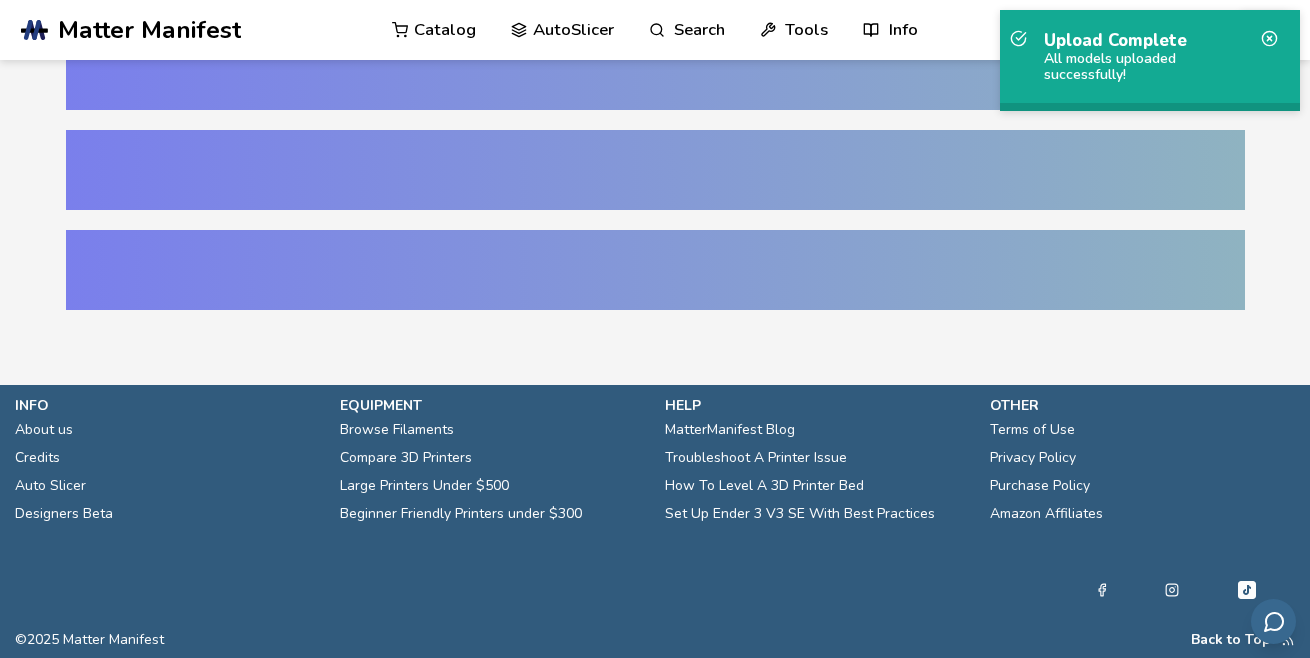 scroll, scrollTop: 247, scrollLeft: 0, axis: vertical 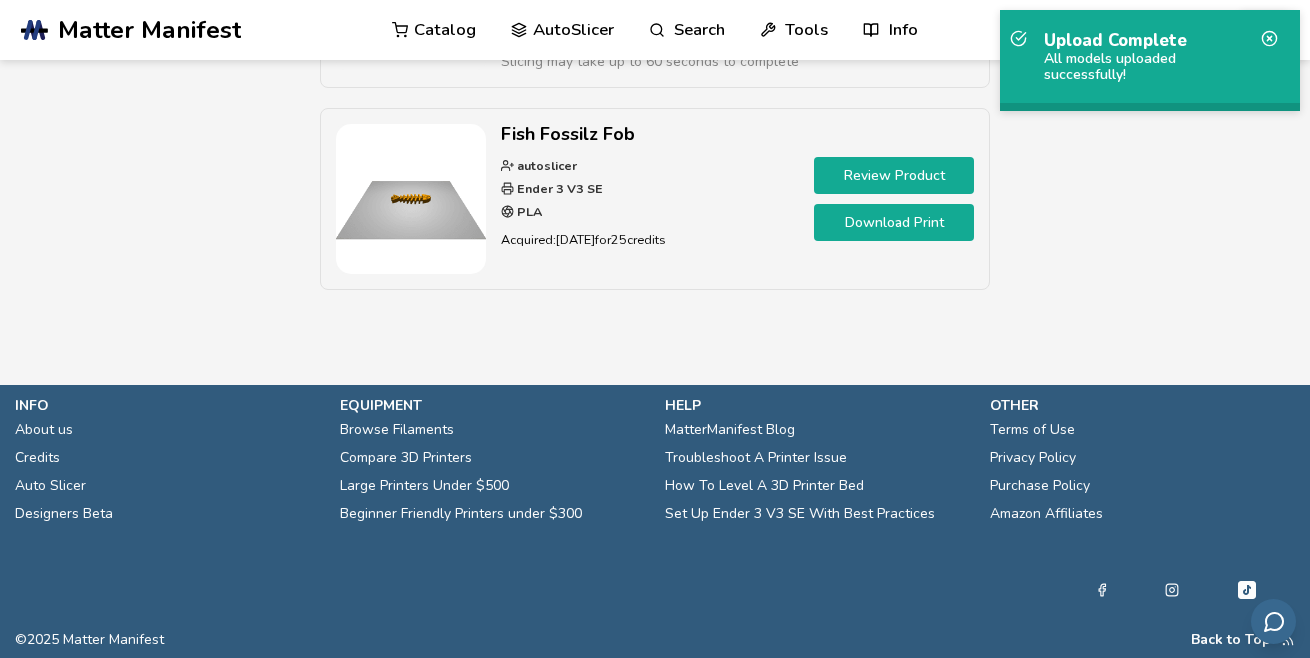 click on "Download Print" at bounding box center (894, 222) 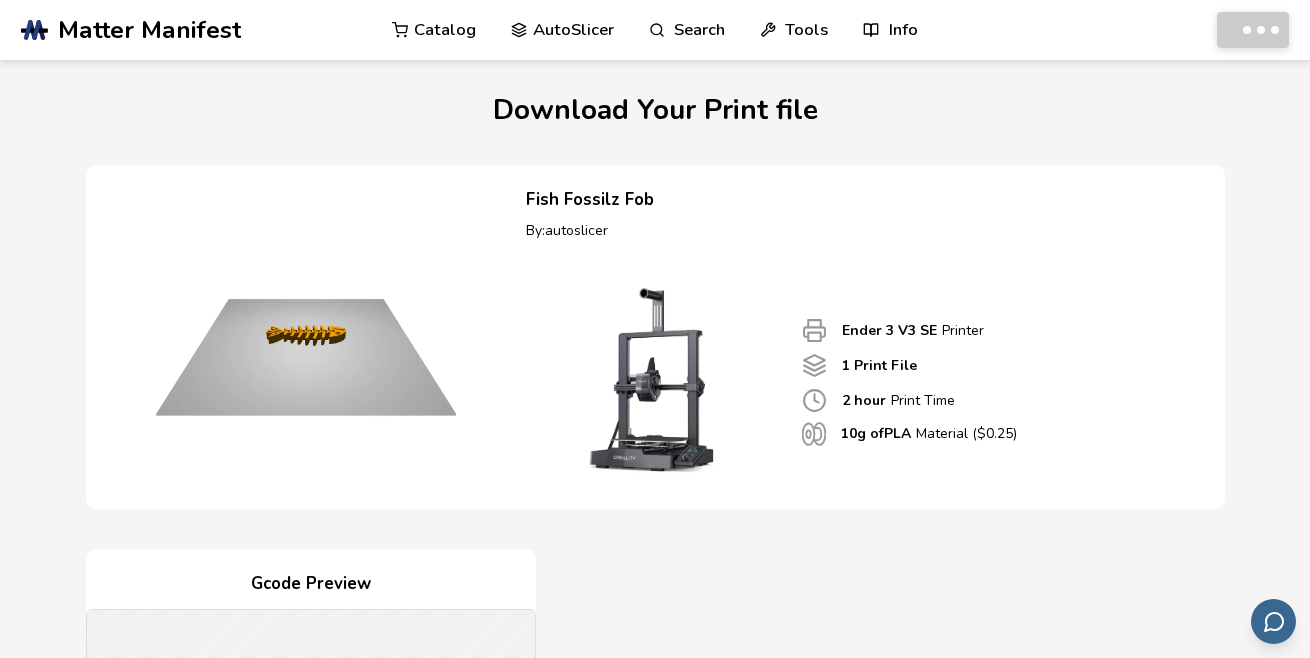 scroll, scrollTop: 0, scrollLeft: 0, axis: both 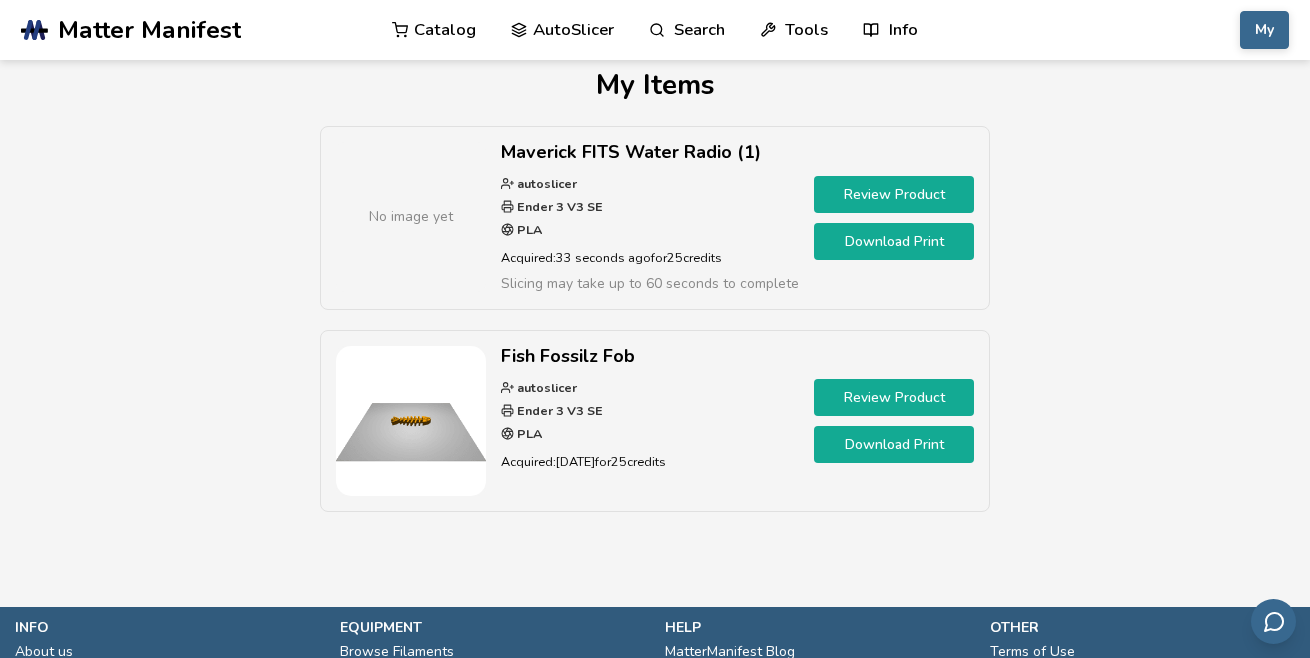 click on "Download Print" at bounding box center (894, 241) 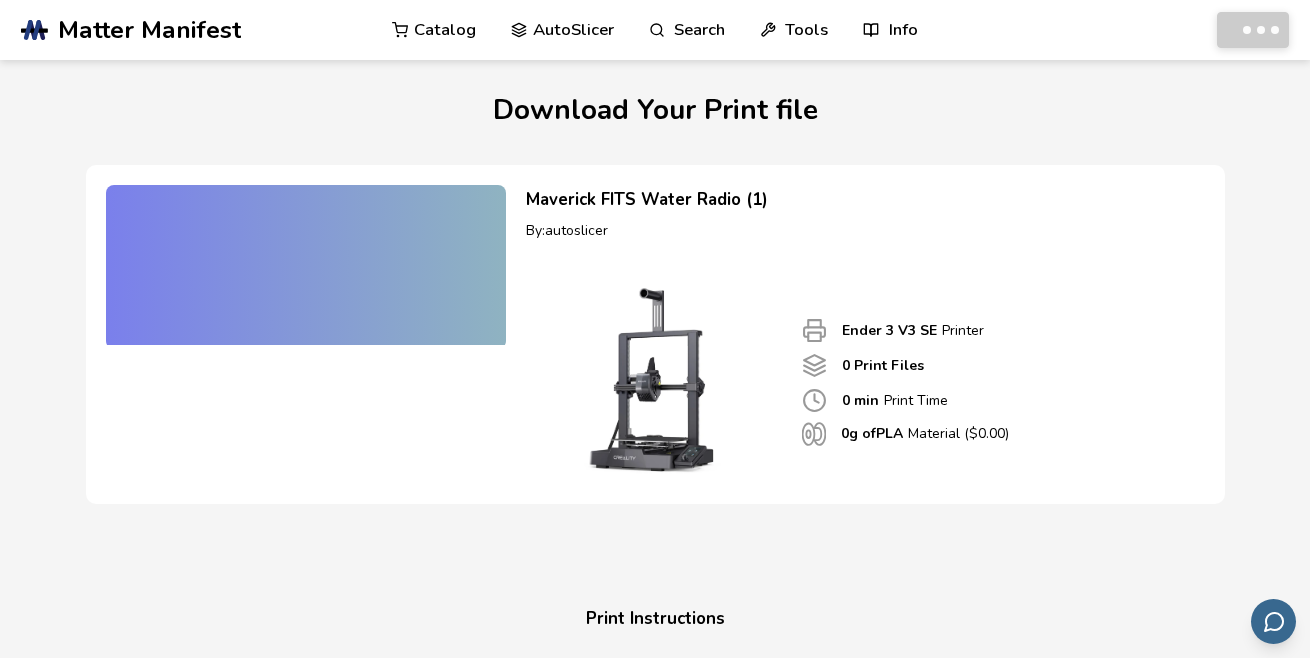 scroll, scrollTop: 0, scrollLeft: 0, axis: both 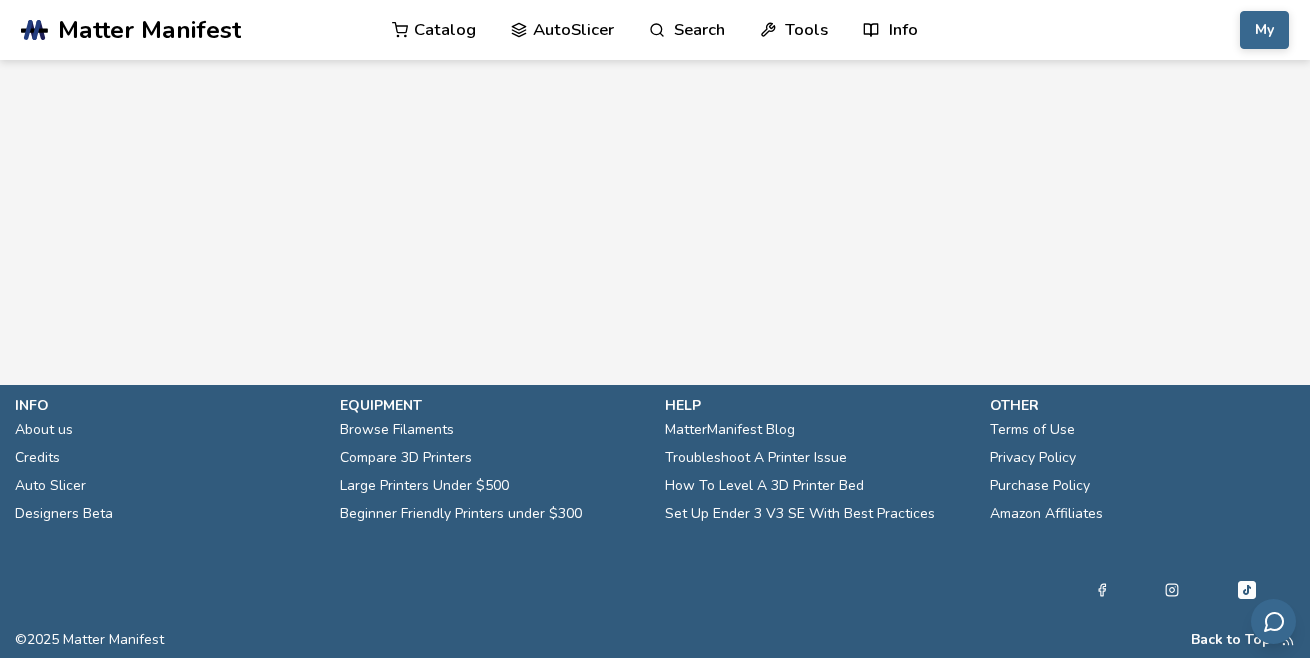 click on ".cls-1, .cls-2, .cls-3 {
stroke-width: 0px;
}
.cls-2 {
fill: #1d1e56;
}
.cls-3 {
fill: #233d7f;
} Matter Manifest Catalog AutoSlicer Search Tools Info Catalog AutoSlicer Search Tools Info My Catalog AutoSlicer Search Tools Info Catalog AutoSlicer Search Tools Info Download Your Print file Maverick FITS Water Radio (1) By:  autoslicer Ender 3 V3 SE  Printer 0   Print Files   0 min  Print Time 0 g of  PLA   Material ($ 0.00 ) Print Instructions Transfer this .gcode to your printer's SD card Insert SD card and start your print More In Depth Instructions On Setting Up Your Printer info About us Credits Auto Slicer Designers Beta equipment Browse Filaments Compare 3D Printers Large Printers Under $500 Beginner Friendly Printers under $300 help MatterManifest Blog Troubleshoot A Printer Issue How To Level A 3D Printer Bed Set Up Ender 3 V3 SE With Best Practices other Terms of Use Privacy Policy Purchase Policy Amazon Affiliates © 2025" at bounding box center [655, -709] 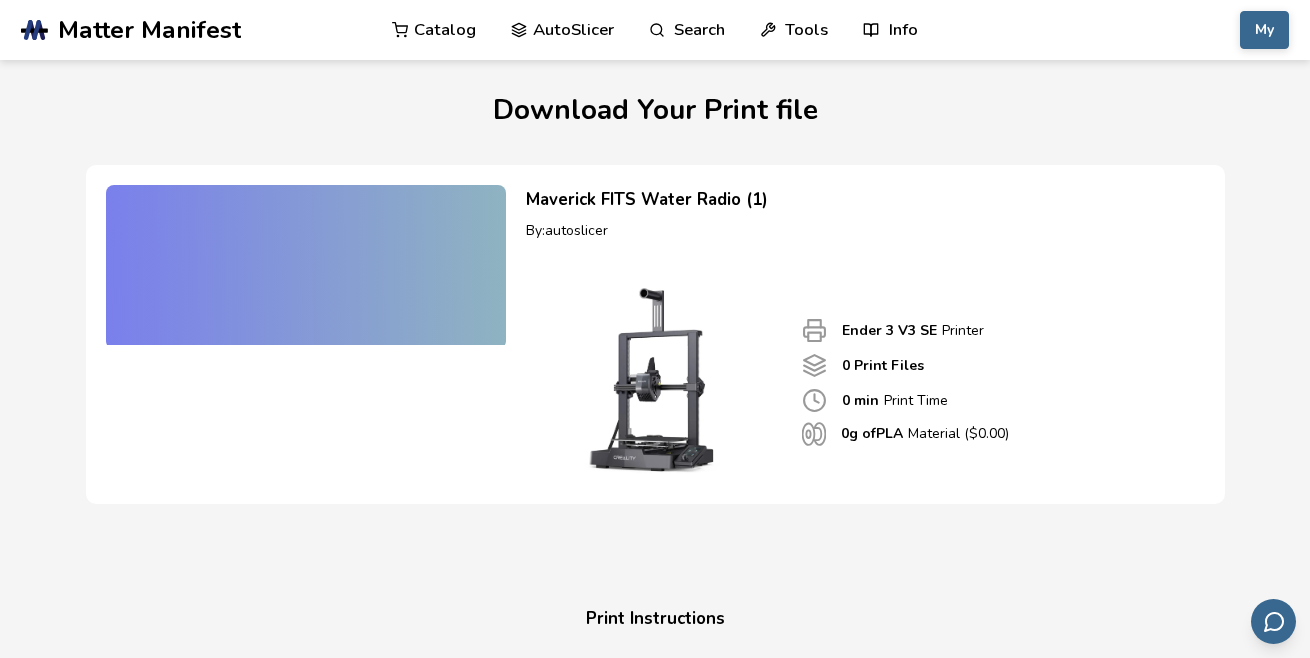 click at bounding box center (659, 379) 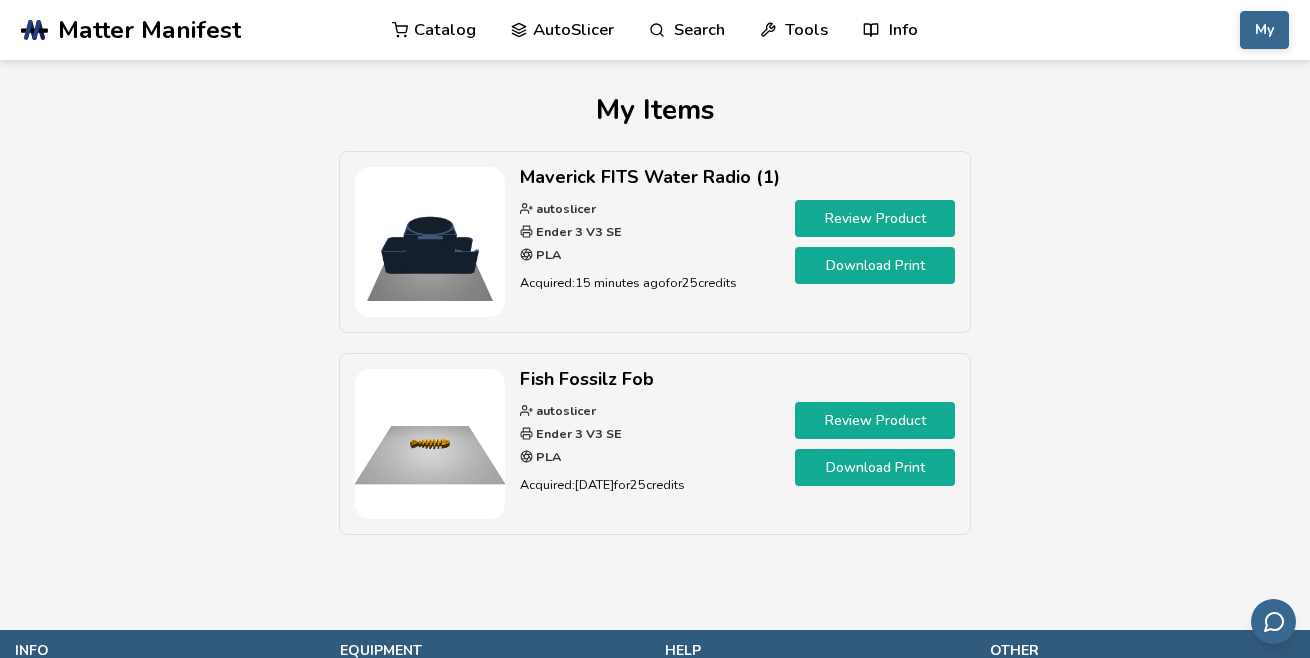 scroll, scrollTop: 25, scrollLeft: 0, axis: vertical 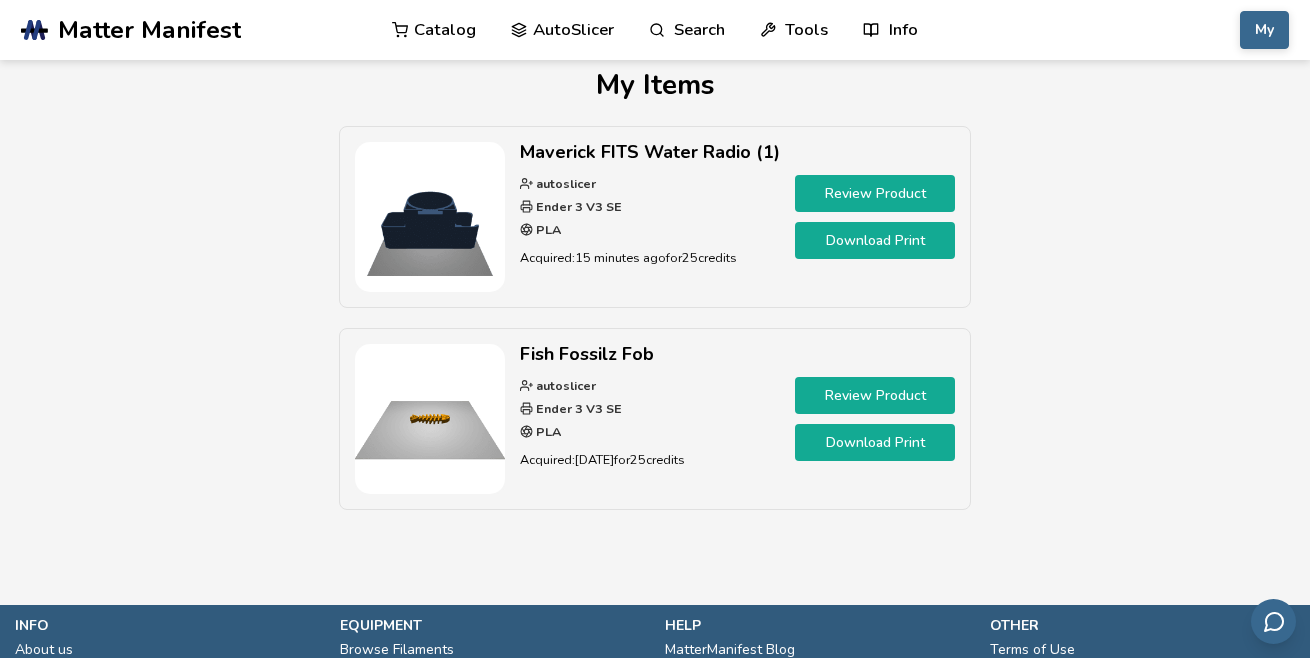 click on "Download Print" at bounding box center (875, 240) 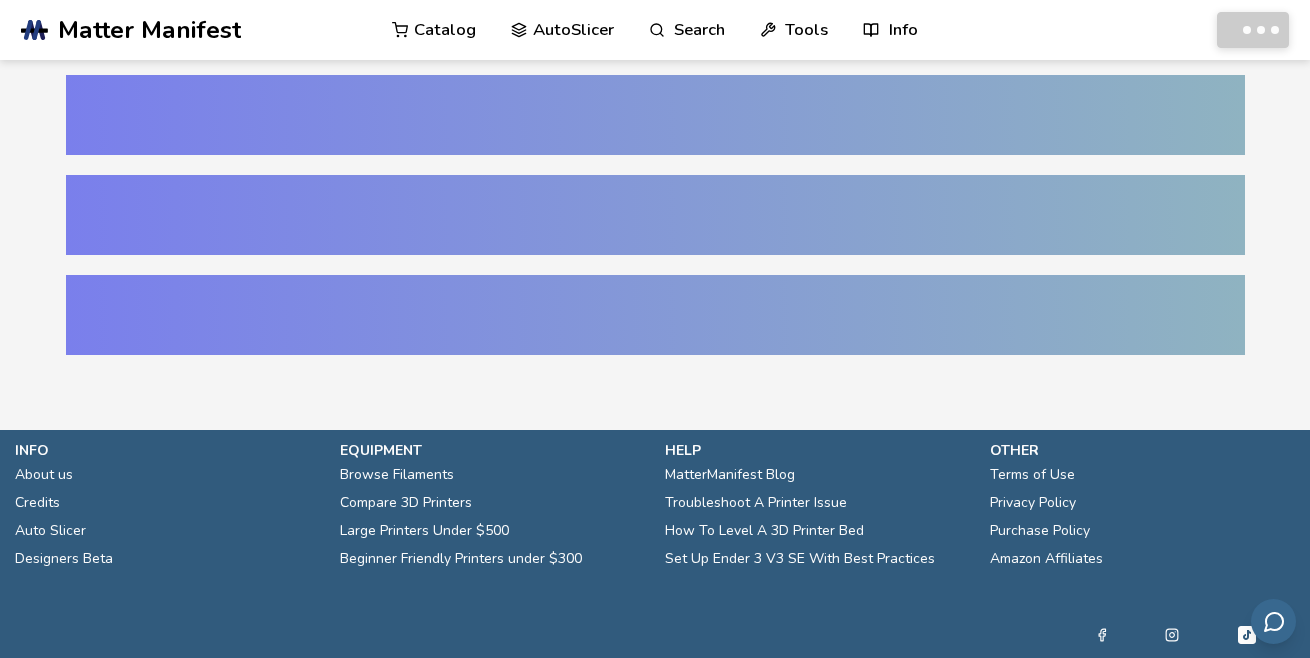 scroll, scrollTop: 0, scrollLeft: 0, axis: both 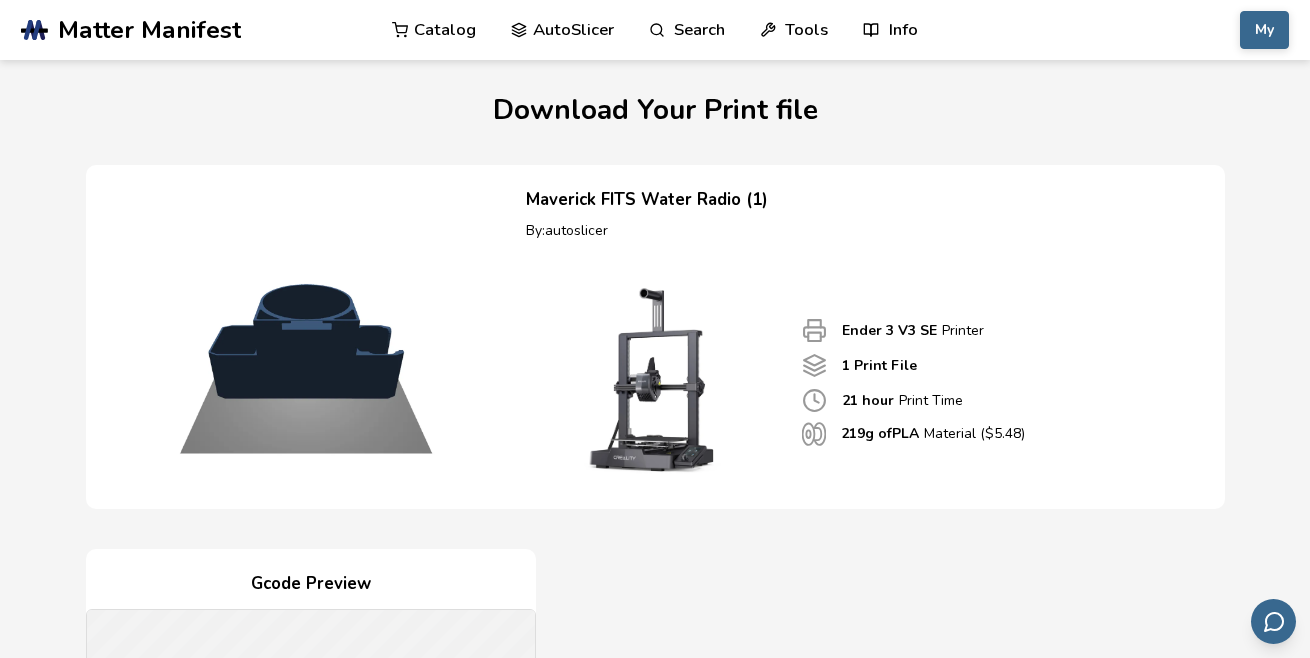 click on "Gcode Preview" at bounding box center [311, 584] 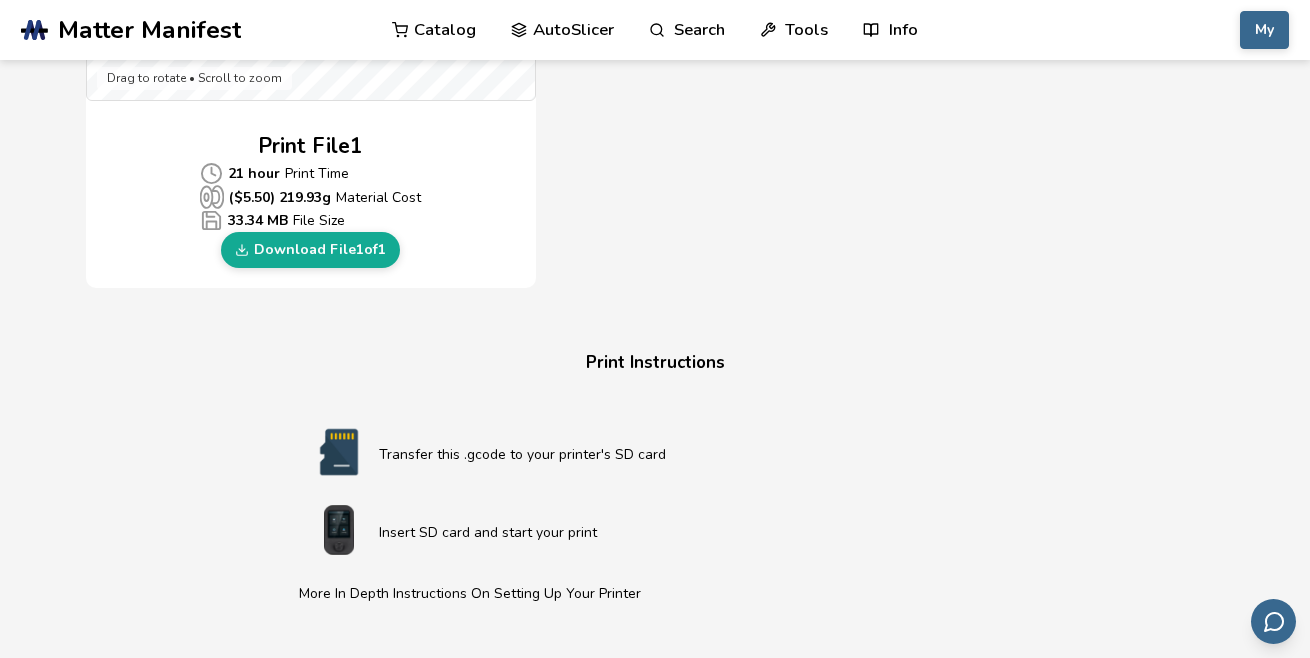 scroll, scrollTop: 937, scrollLeft: 0, axis: vertical 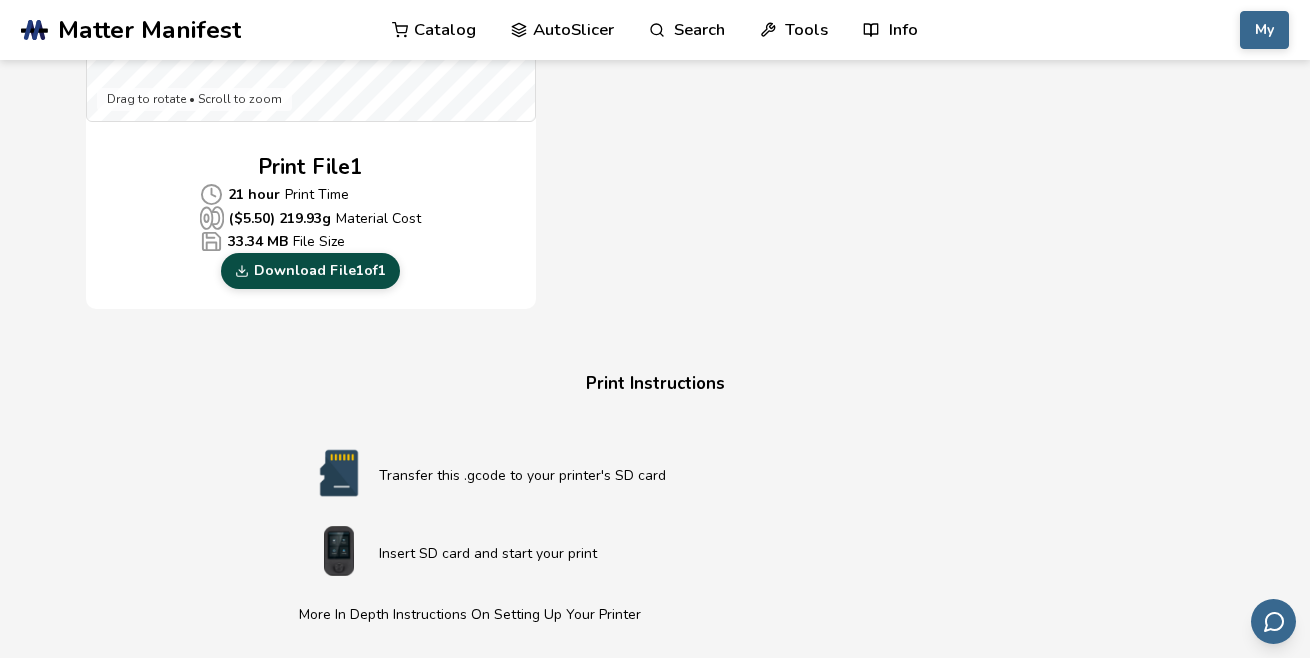 click on "Download File  1  of  1" at bounding box center [310, 271] 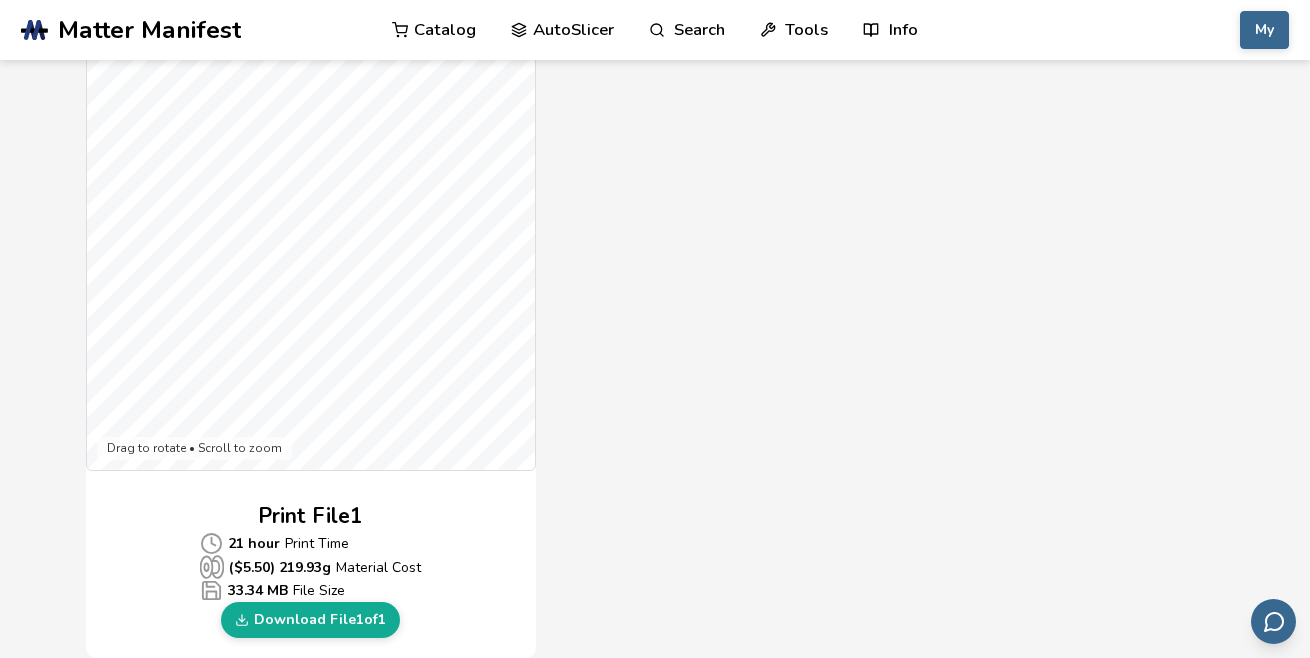 scroll, scrollTop: 0, scrollLeft: 0, axis: both 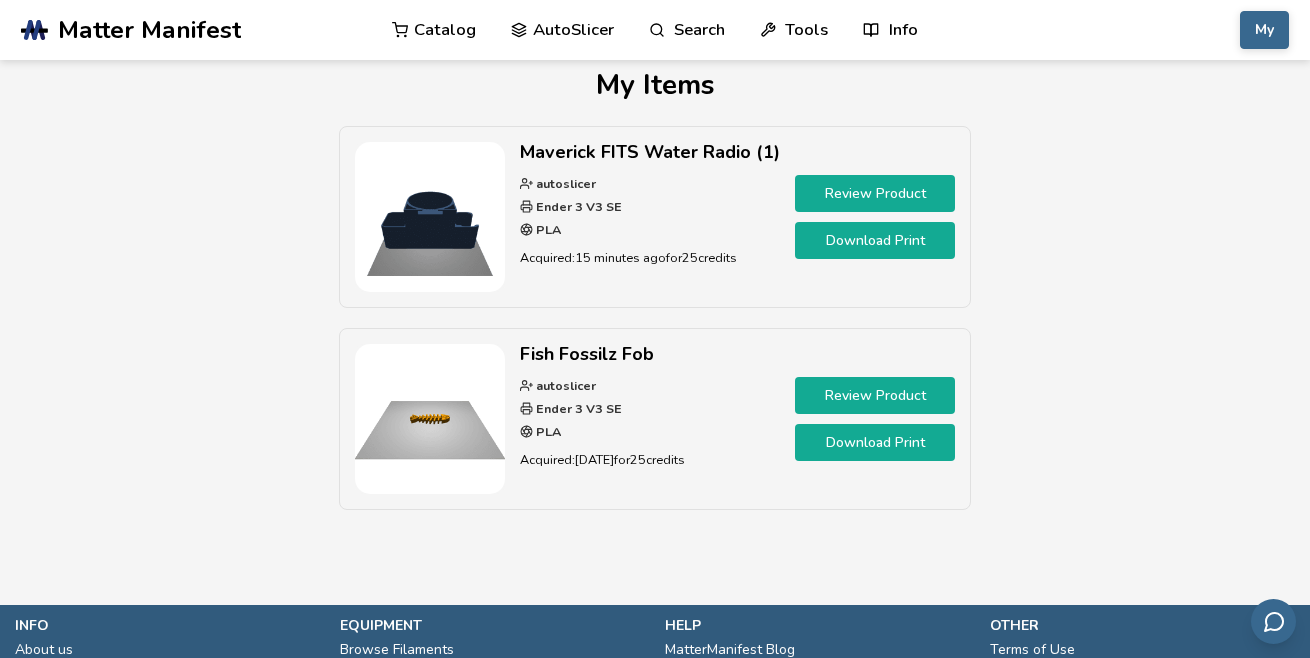 click on "Download Print" at bounding box center [875, 442] 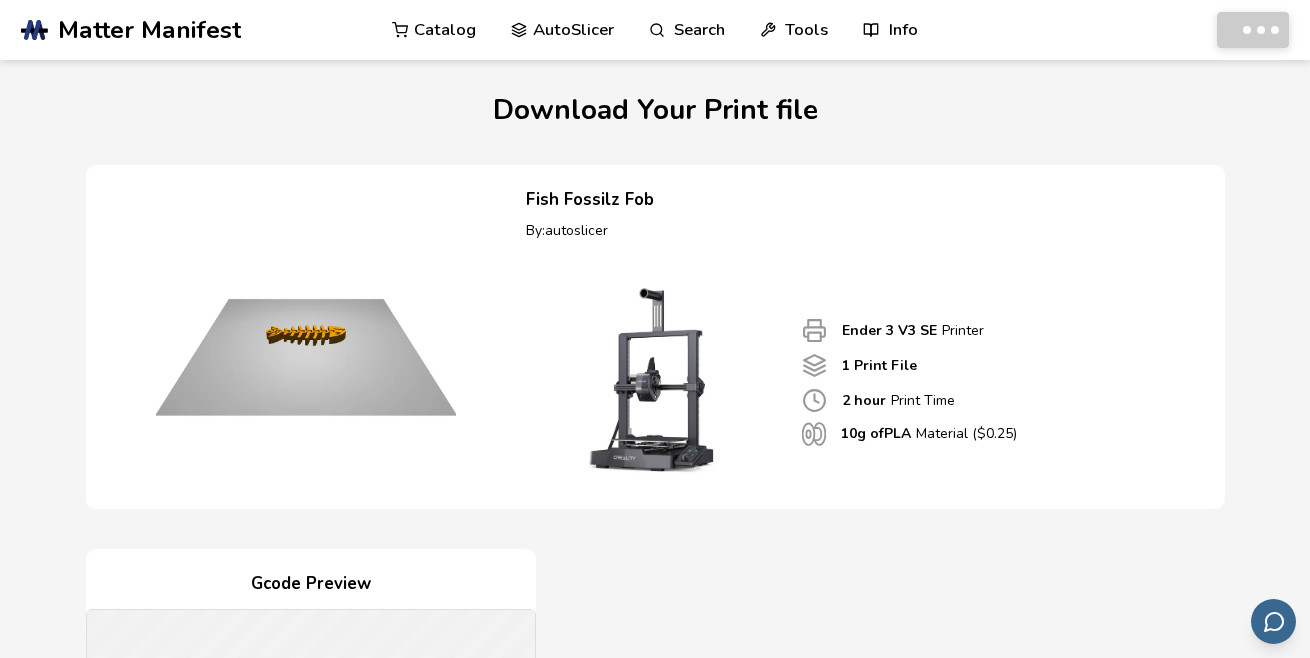 scroll, scrollTop: 0, scrollLeft: 0, axis: both 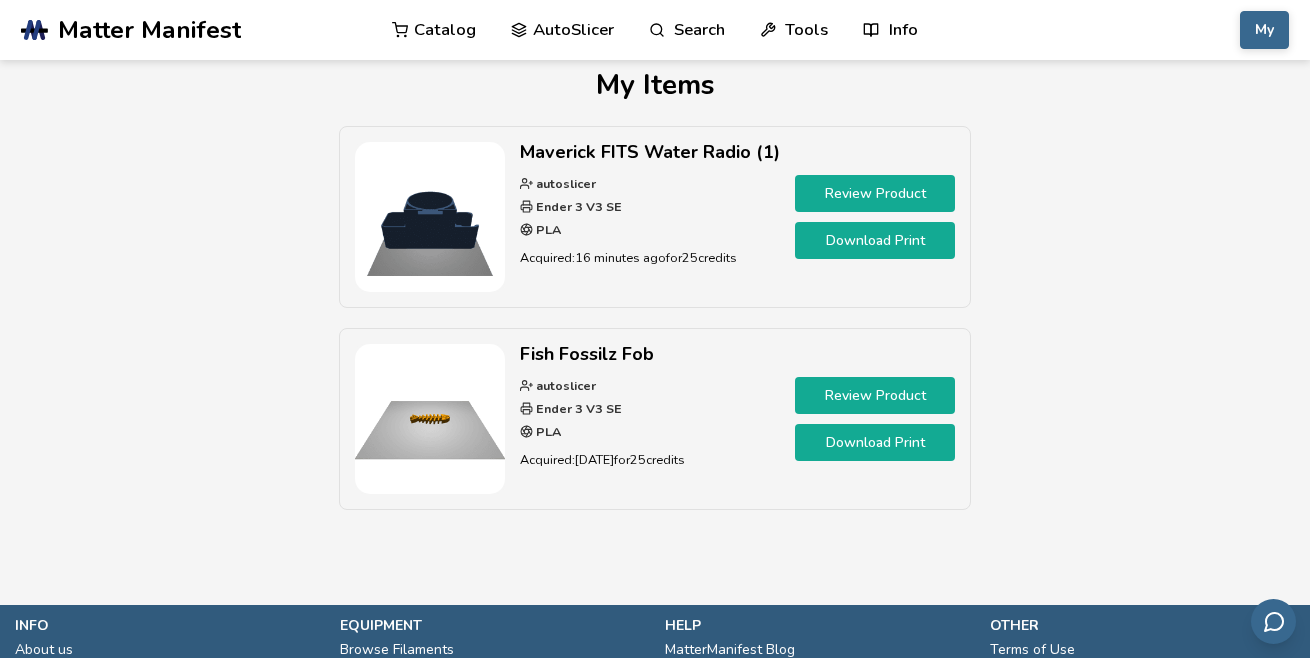 click on "Download Print" at bounding box center [875, 240] 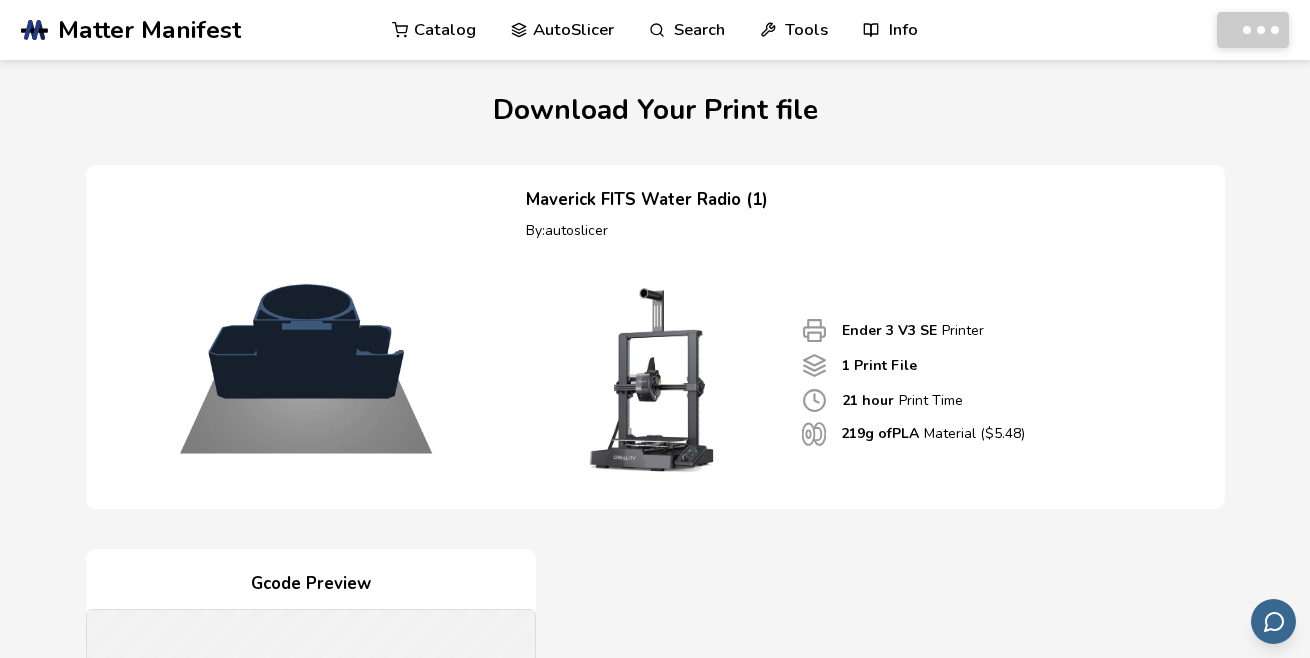 scroll, scrollTop: 0, scrollLeft: 0, axis: both 